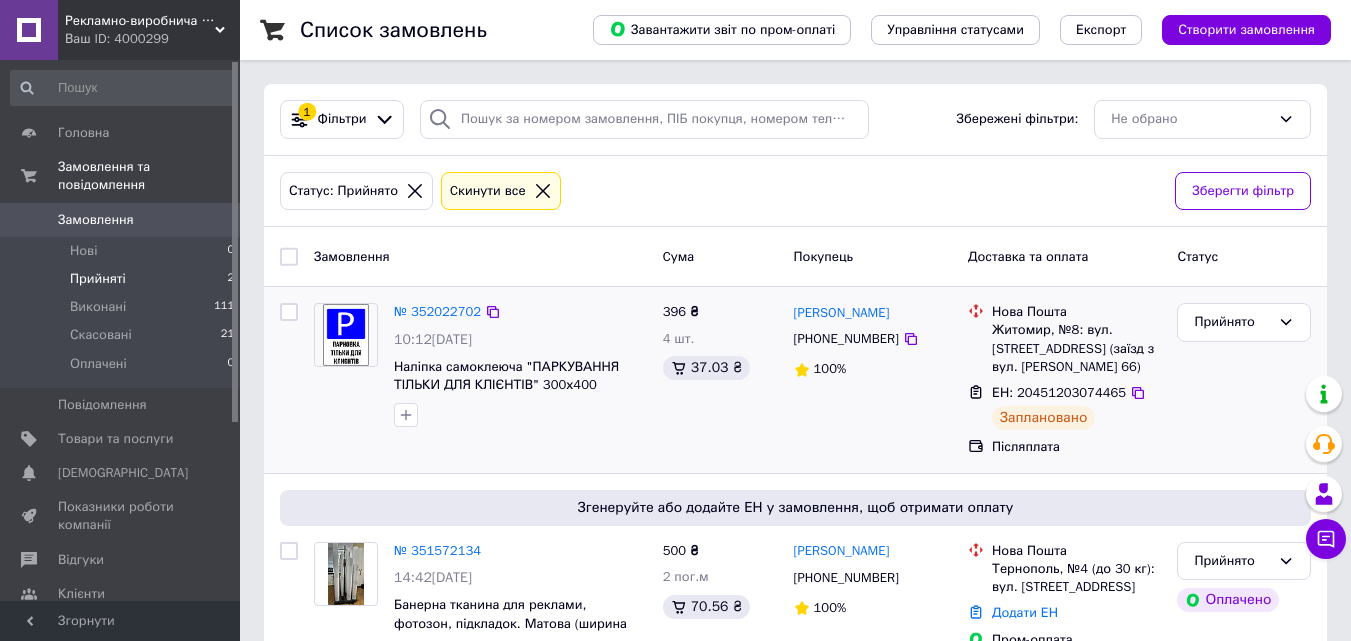 scroll, scrollTop: 0, scrollLeft: 0, axis: both 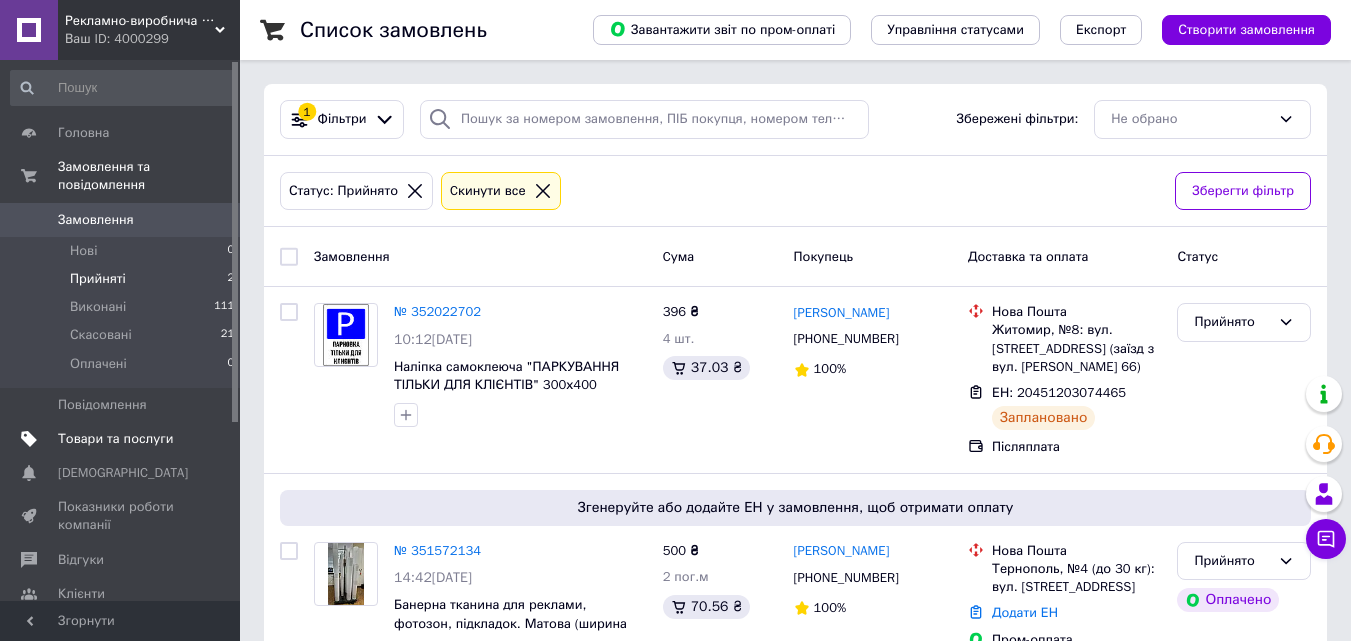 click on "Товари та послуги" at bounding box center (115, 439) 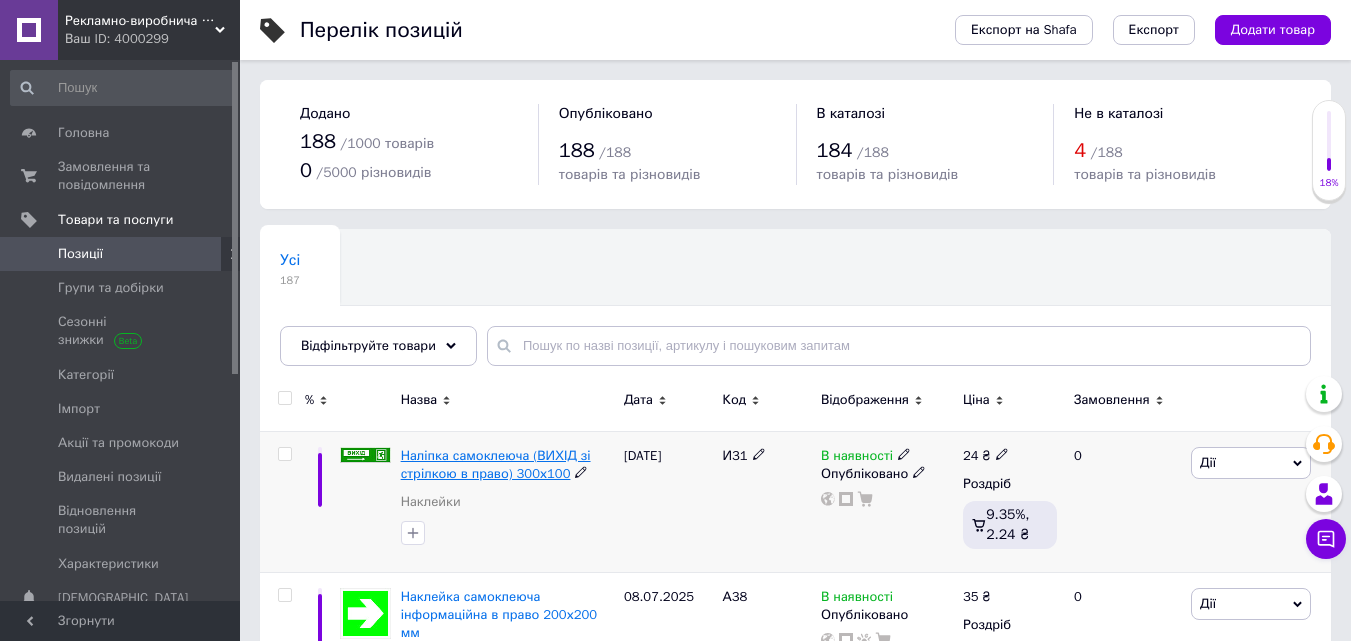 click on "Наліпка самоклеюча (ВИХІД зі стрілкою в право) 300х100" at bounding box center [496, 464] 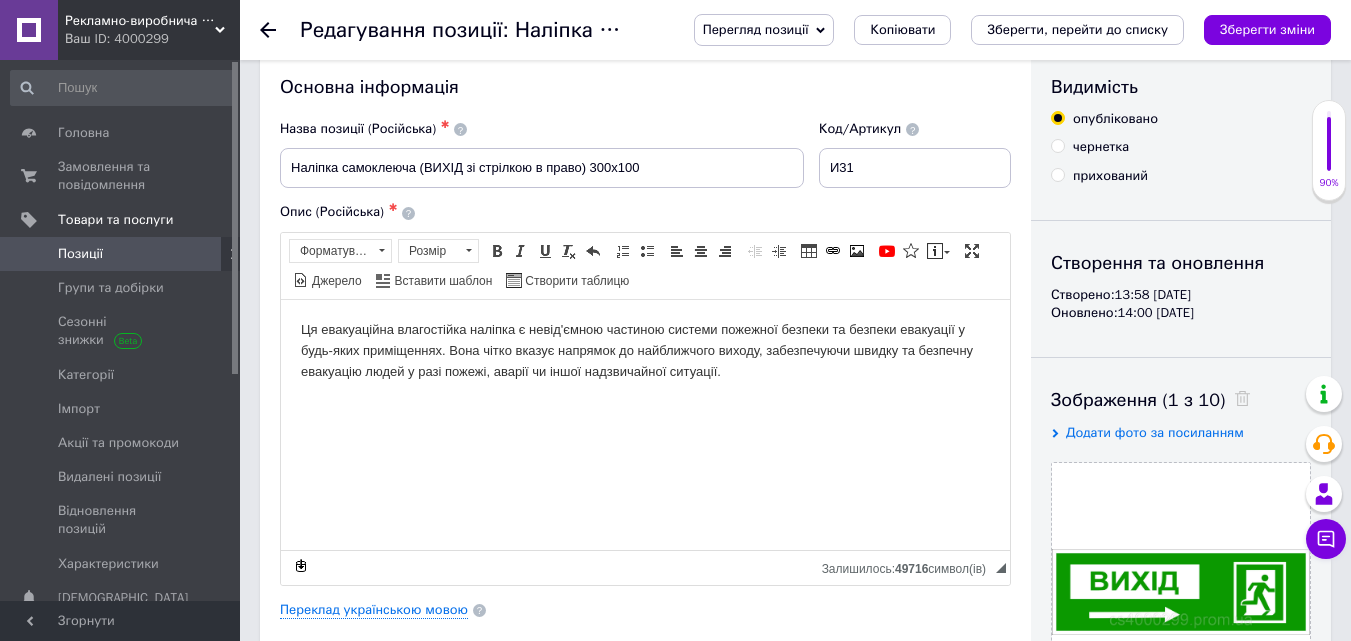 scroll, scrollTop: 0, scrollLeft: 0, axis: both 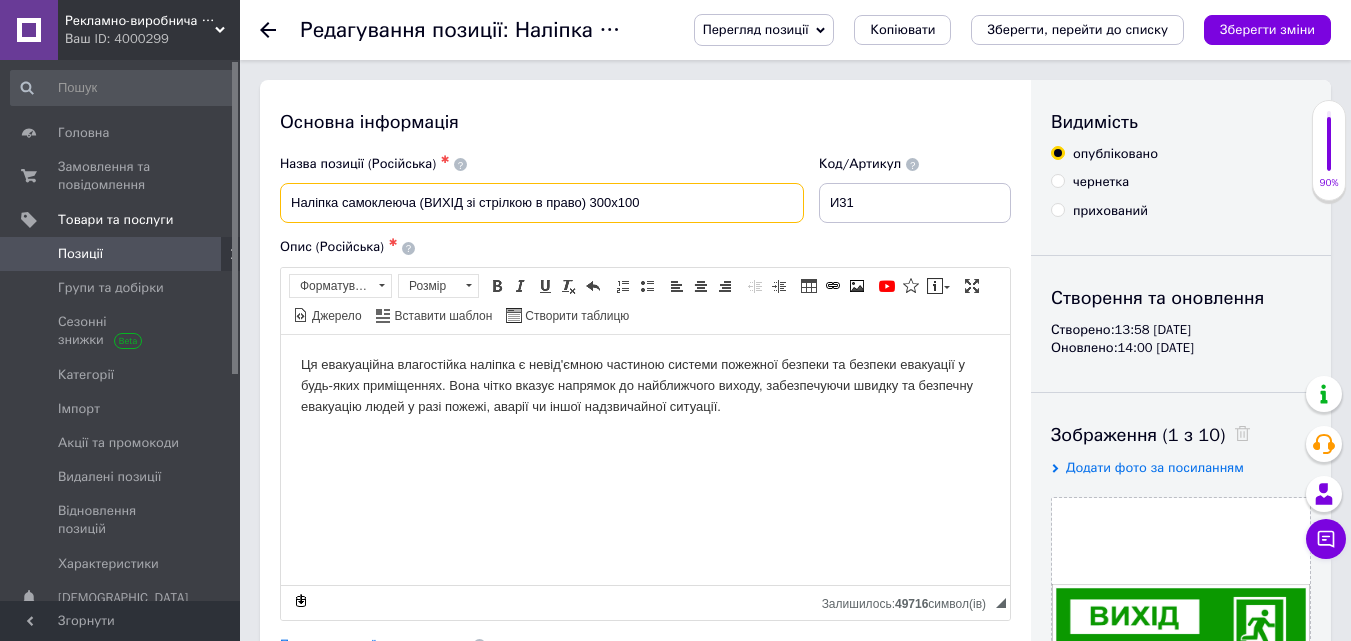 drag, startPoint x: 666, startPoint y: 198, endPoint x: 256, endPoint y: 242, distance: 412.35422 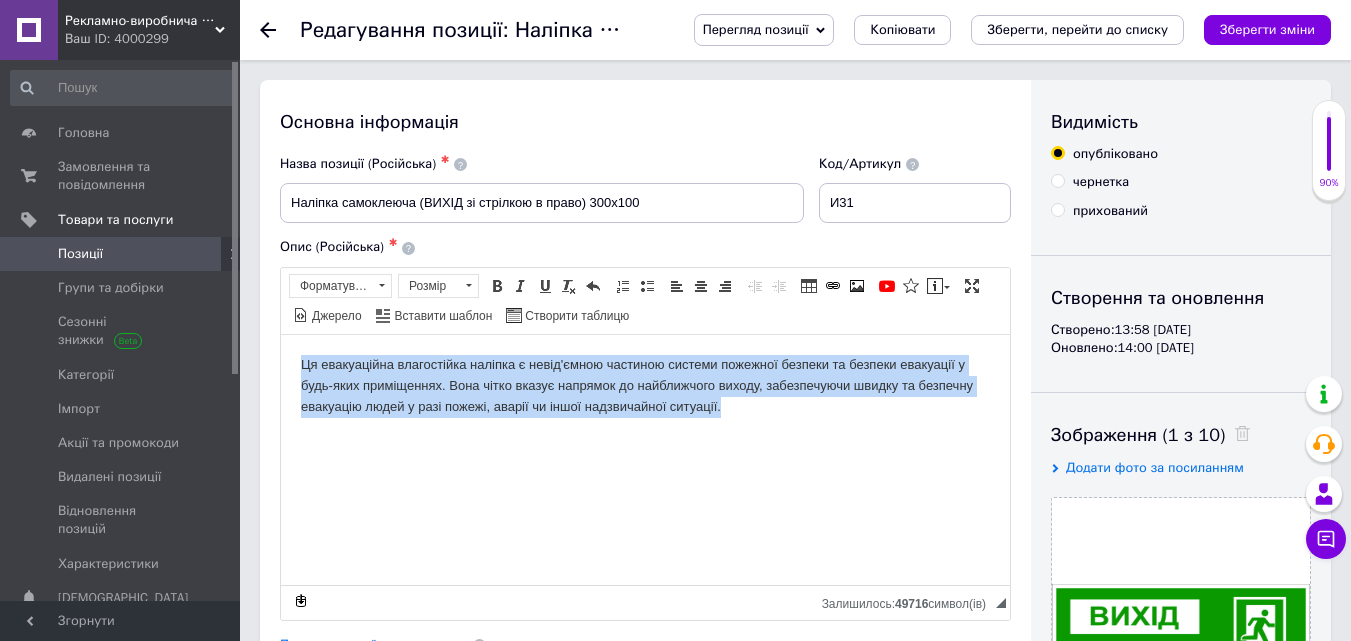 drag, startPoint x: 303, startPoint y: 372, endPoint x: 742, endPoint y: 419, distance: 441.5088 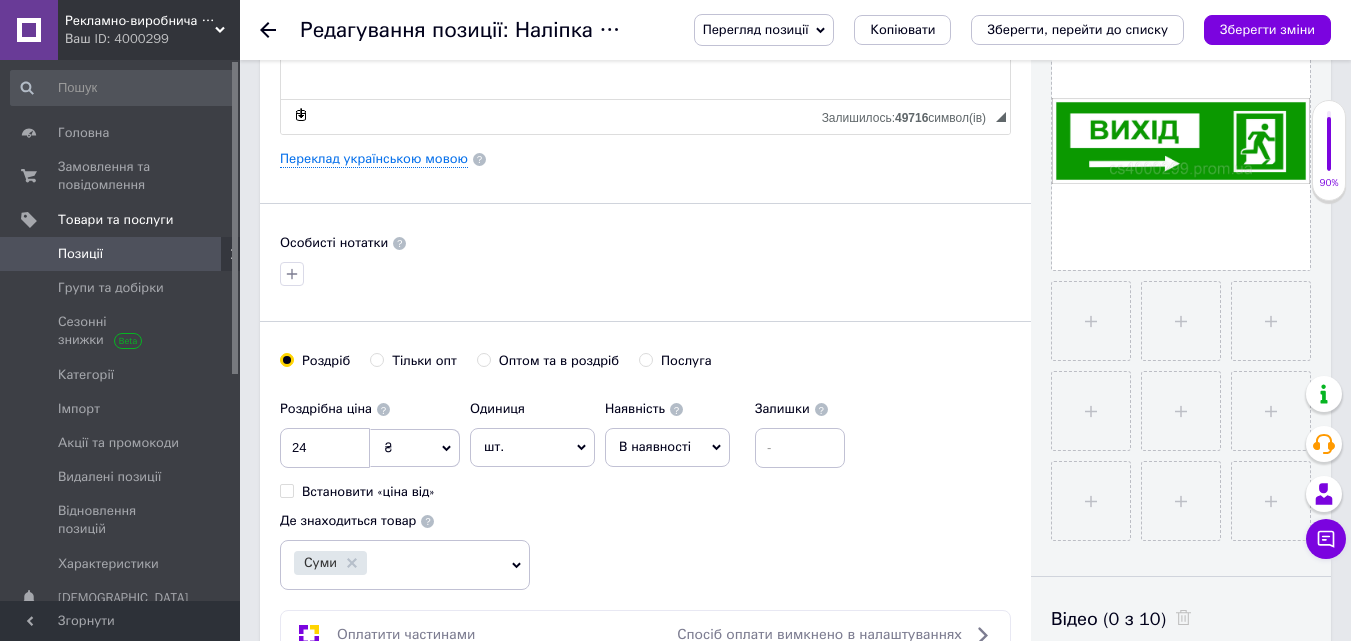 scroll, scrollTop: 600, scrollLeft: 0, axis: vertical 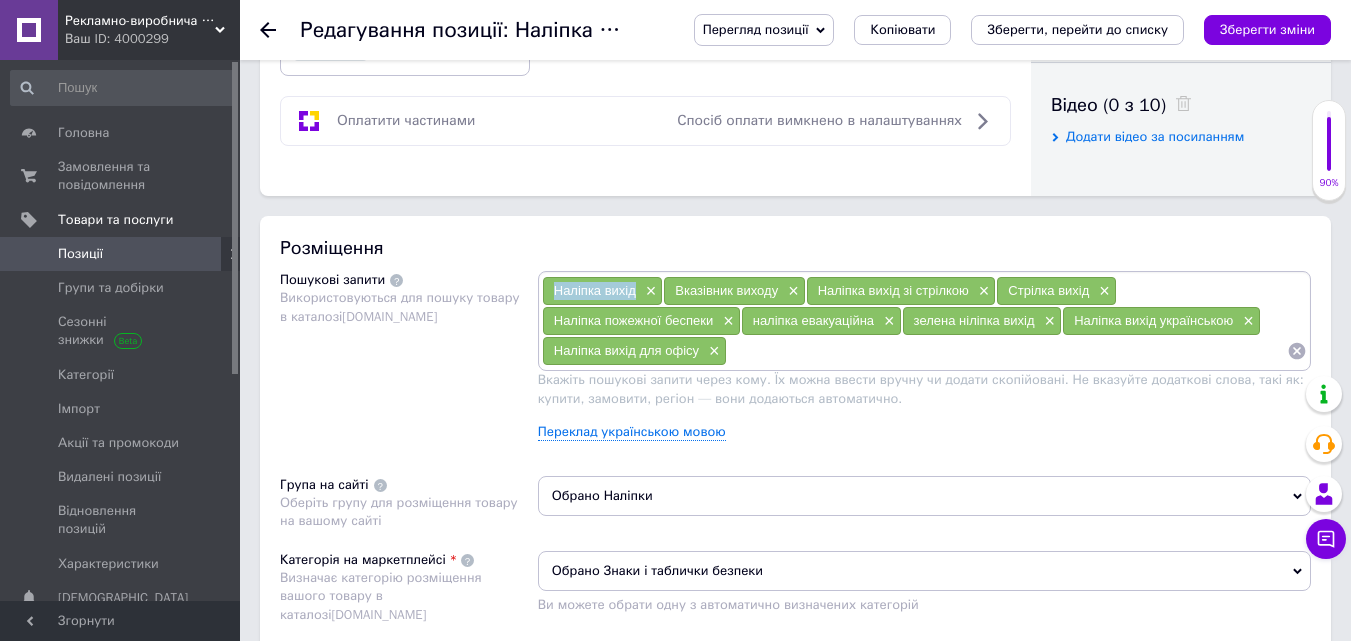 drag, startPoint x: 554, startPoint y: 290, endPoint x: 634, endPoint y: 290, distance: 80 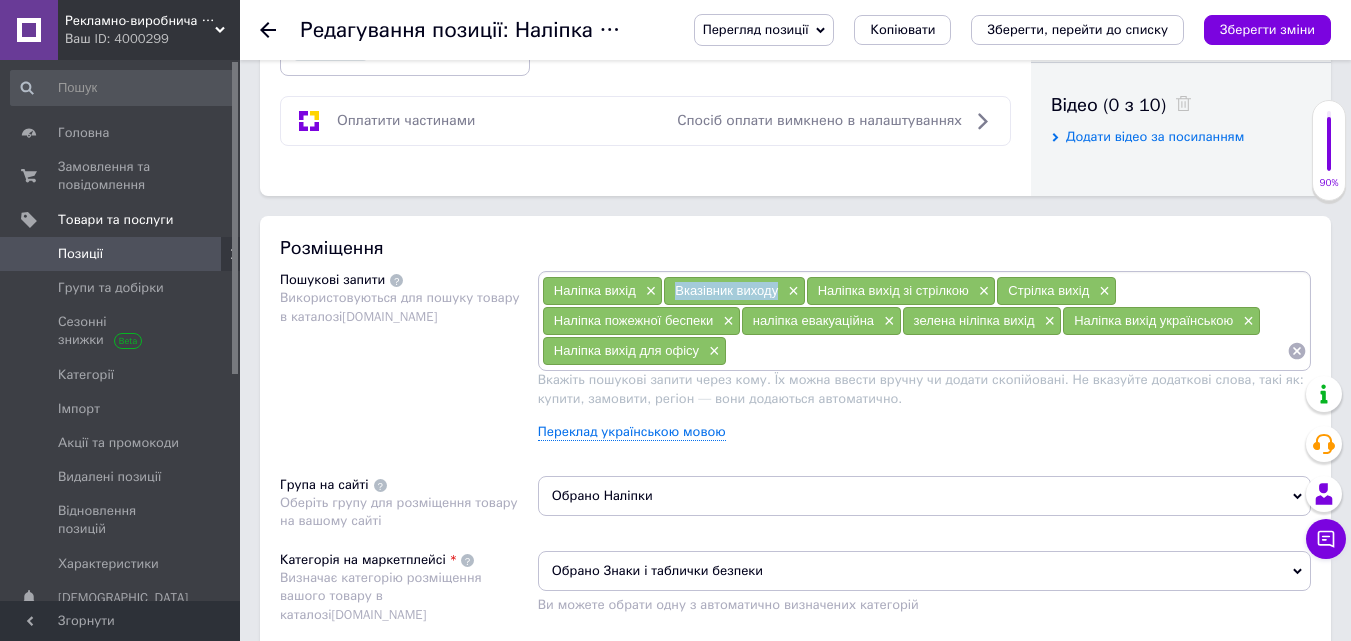 drag, startPoint x: 692, startPoint y: 287, endPoint x: 778, endPoint y: 288, distance: 86.00581 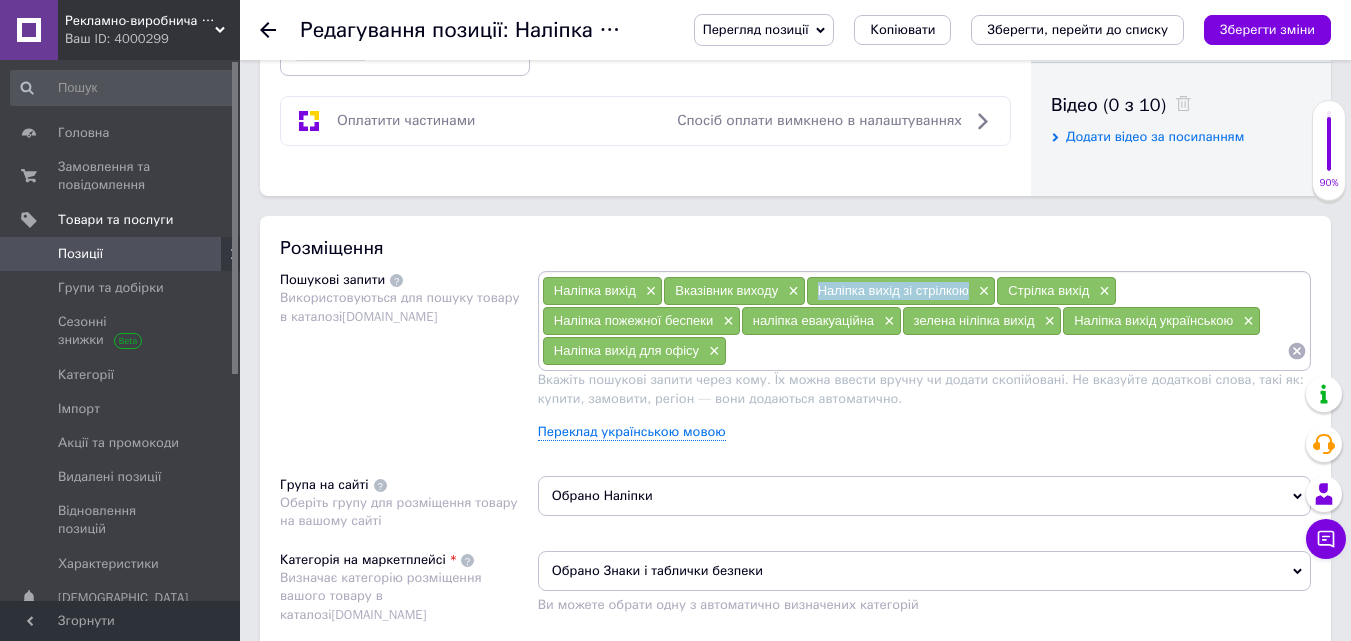 drag, startPoint x: 817, startPoint y: 296, endPoint x: 966, endPoint y: 294, distance: 149.01343 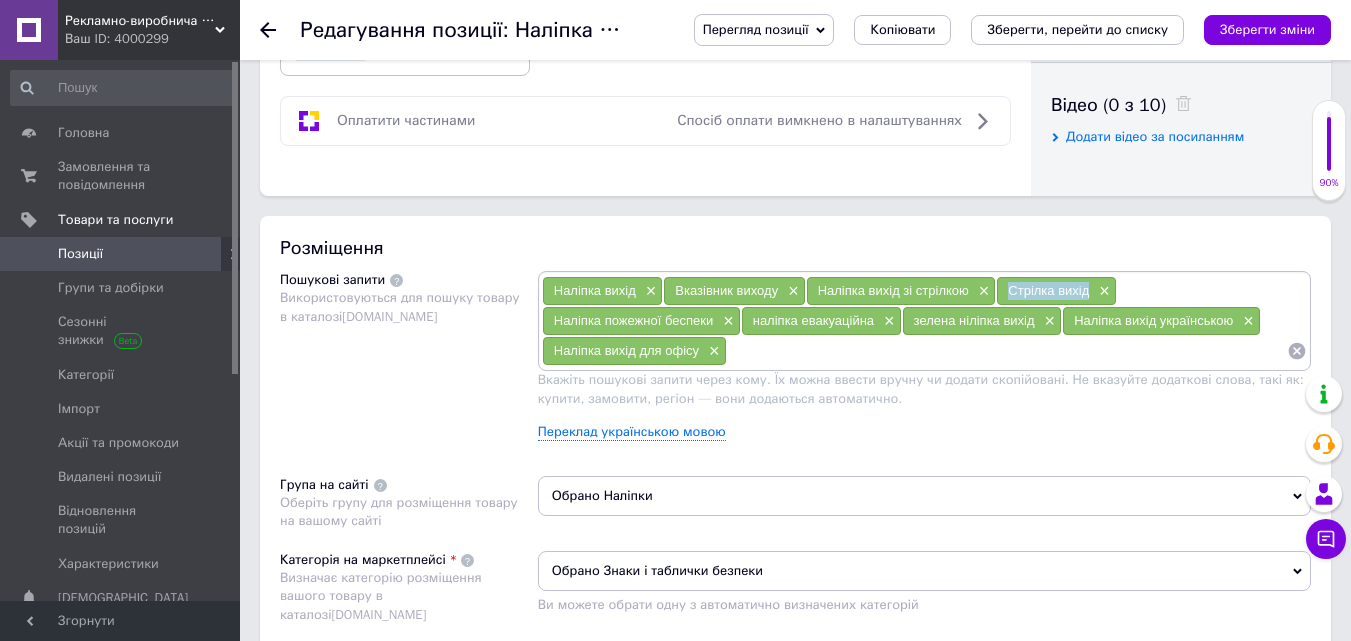 drag, startPoint x: 1010, startPoint y: 288, endPoint x: 1089, endPoint y: 289, distance: 79.00633 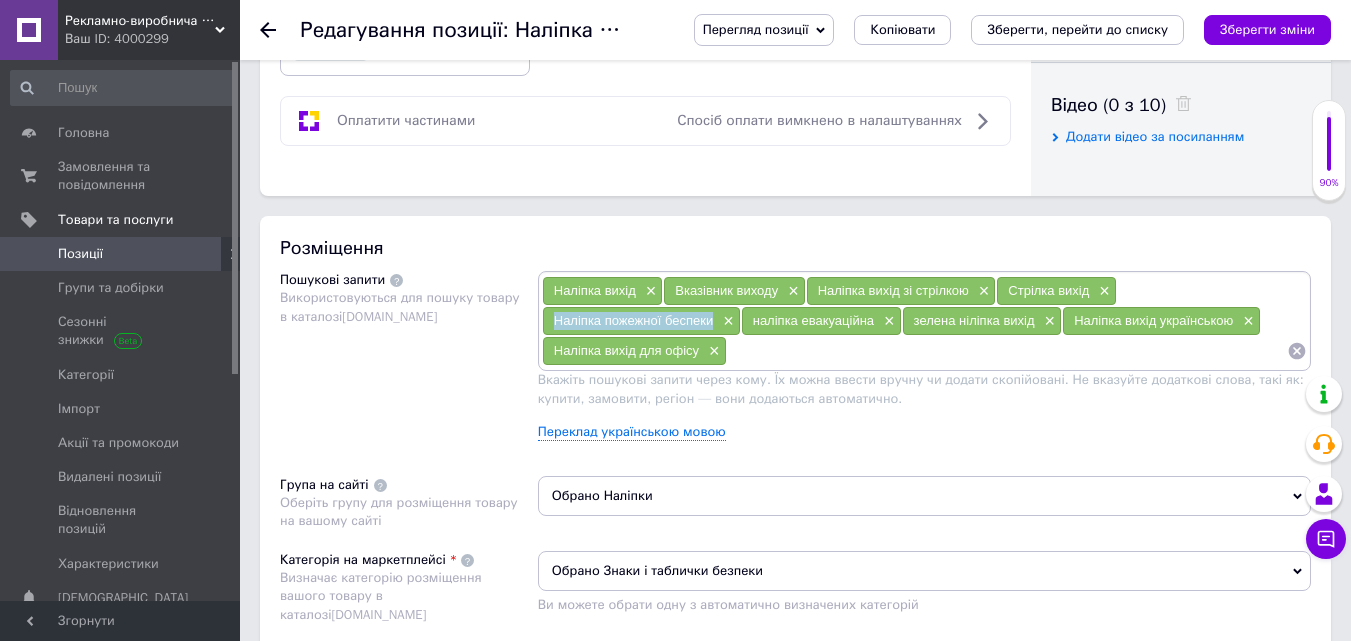 drag, startPoint x: 552, startPoint y: 326, endPoint x: 715, endPoint y: 324, distance: 163.01227 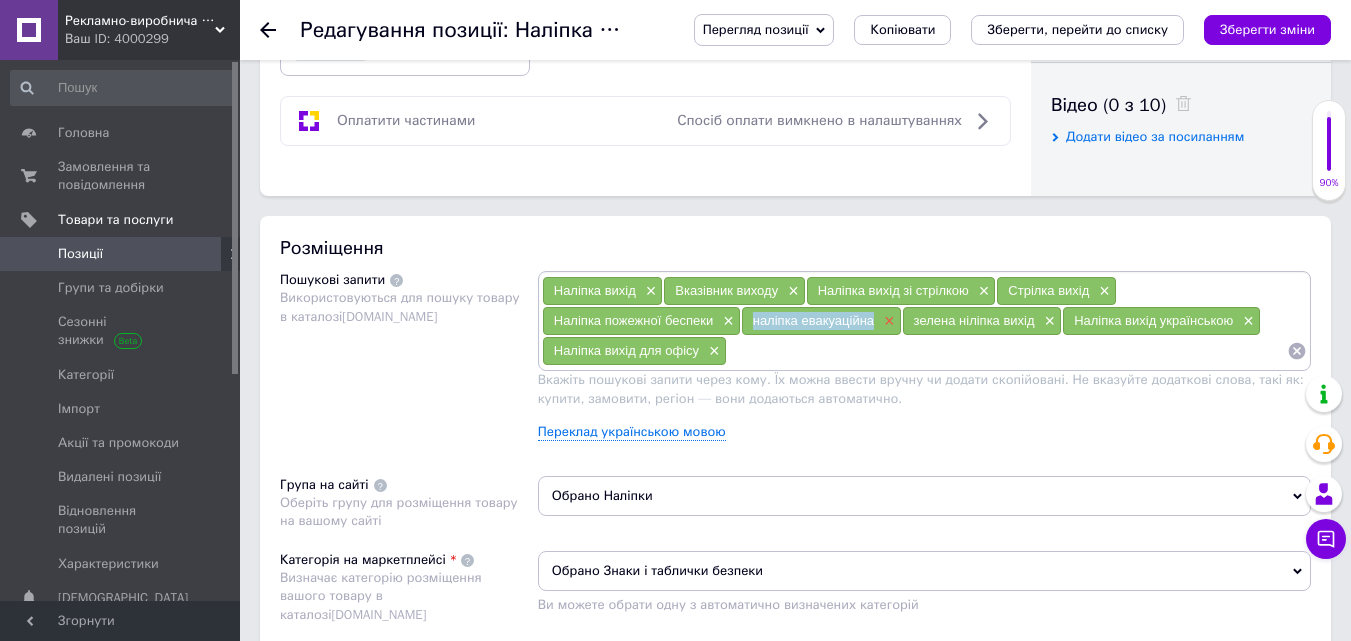 drag, startPoint x: 756, startPoint y: 326, endPoint x: 879, endPoint y: 326, distance: 123 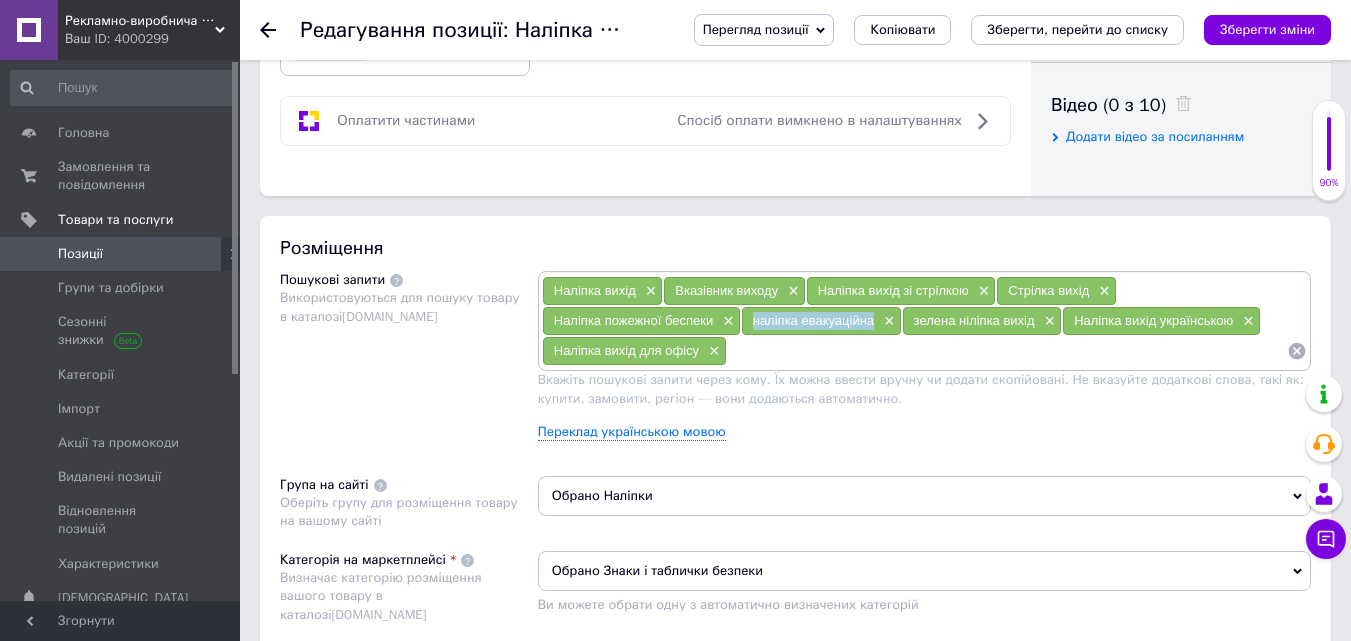 copy on "наліпка евакуаційна" 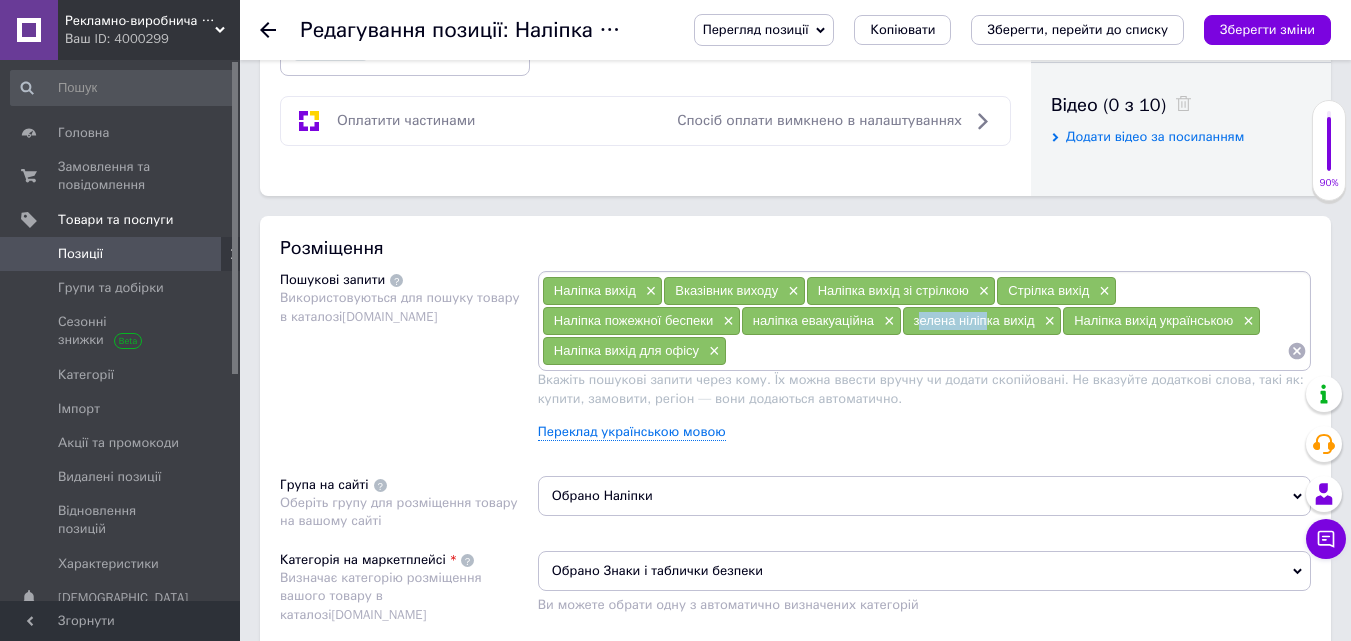 drag, startPoint x: 917, startPoint y: 315, endPoint x: 959, endPoint y: 324, distance: 42.953465 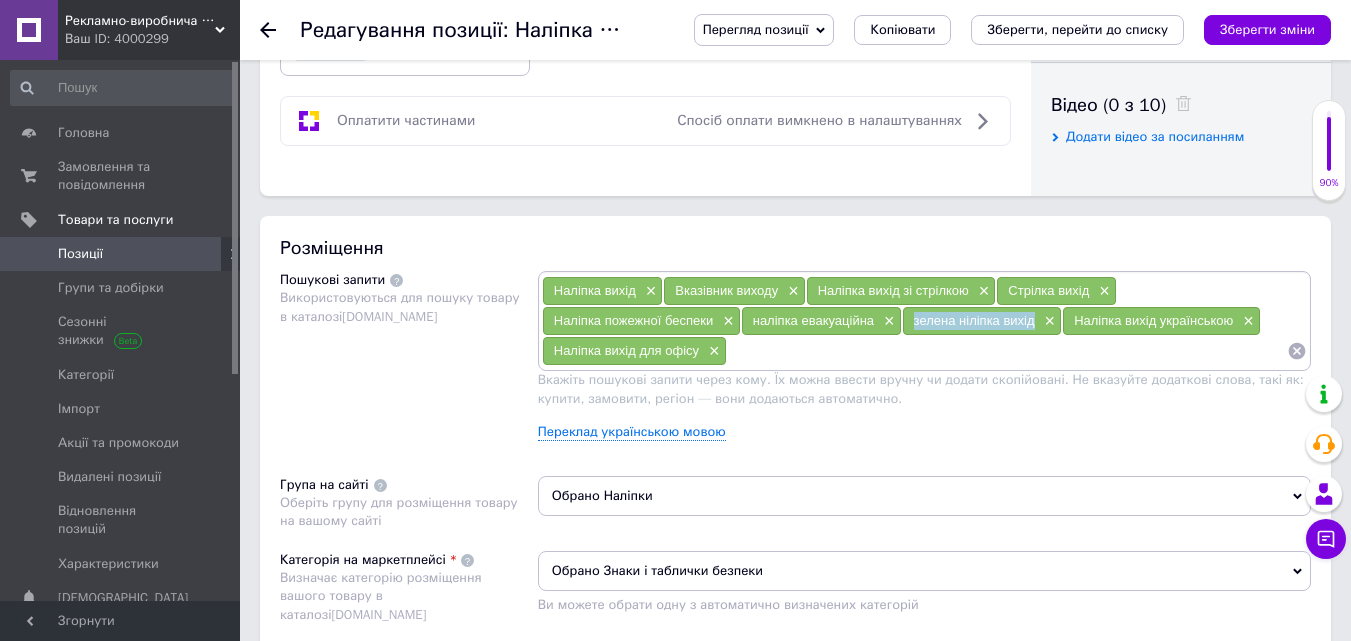 drag, startPoint x: 914, startPoint y: 318, endPoint x: 1038, endPoint y: 325, distance: 124.197426 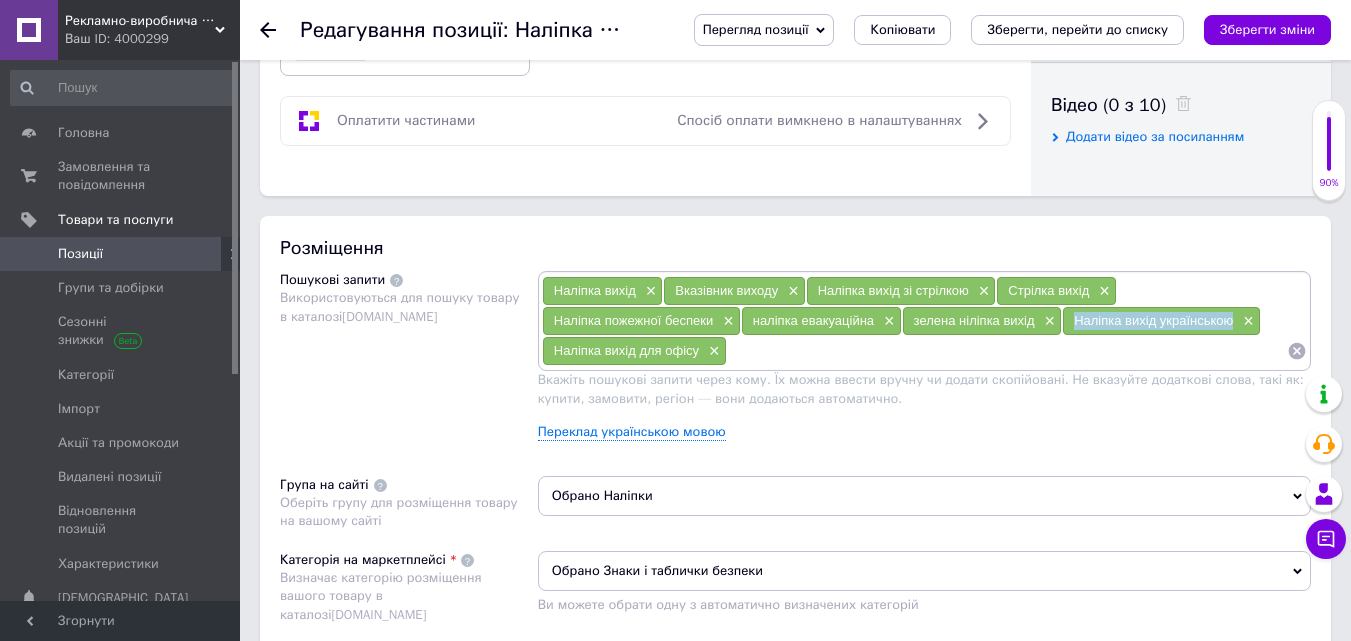 drag, startPoint x: 1075, startPoint y: 316, endPoint x: 1231, endPoint y: 326, distance: 156.32019 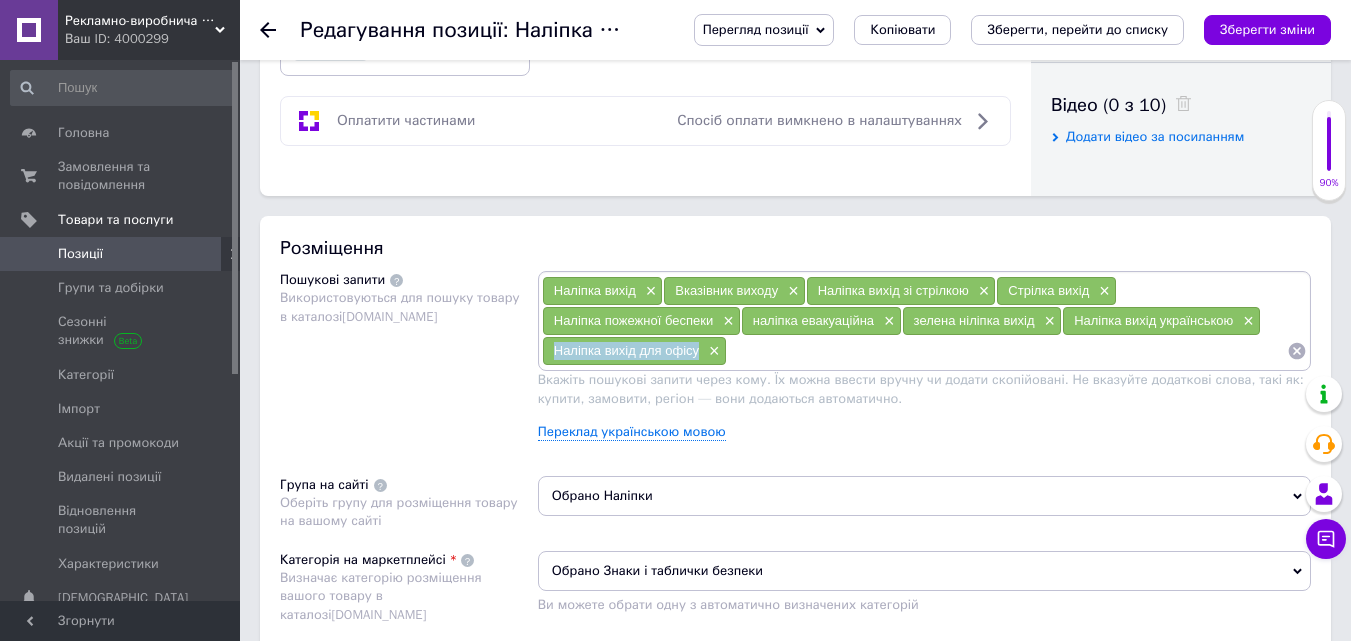 drag, startPoint x: 552, startPoint y: 348, endPoint x: 697, endPoint y: 363, distance: 145.7738 